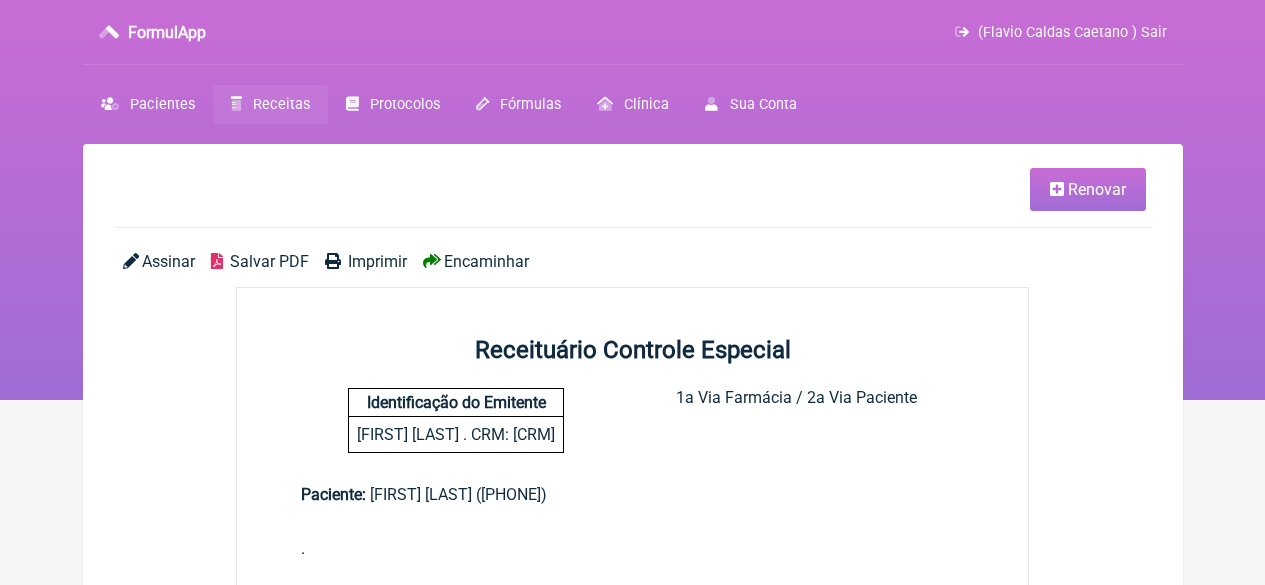 scroll, scrollTop: 0, scrollLeft: 0, axis: both 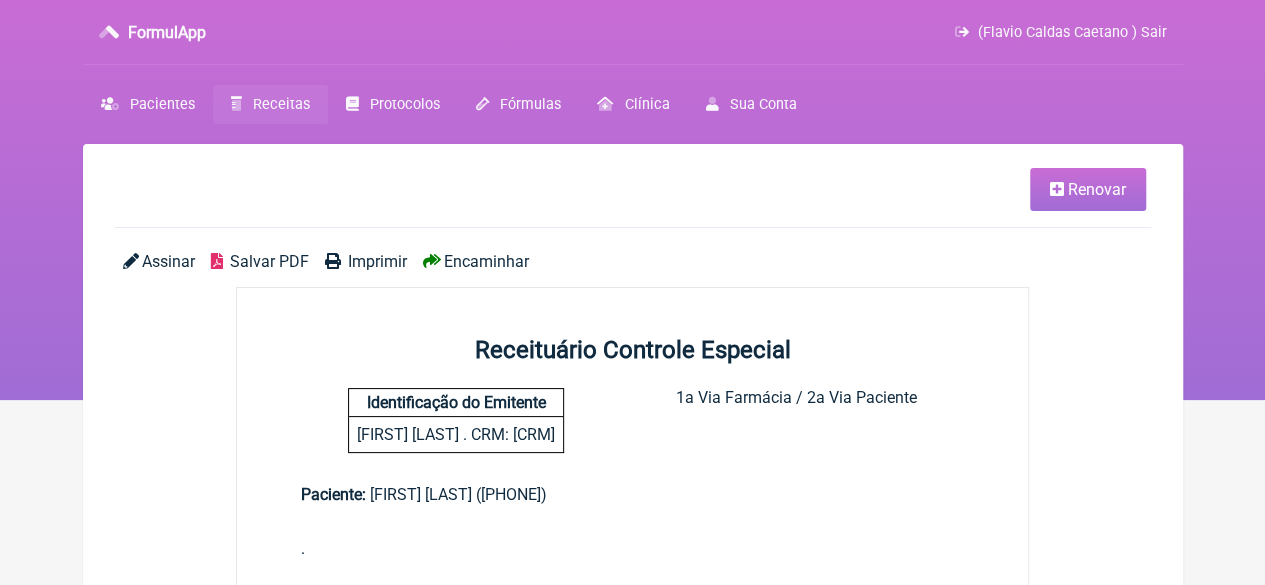 click on "Receitas" at bounding box center [281, 104] 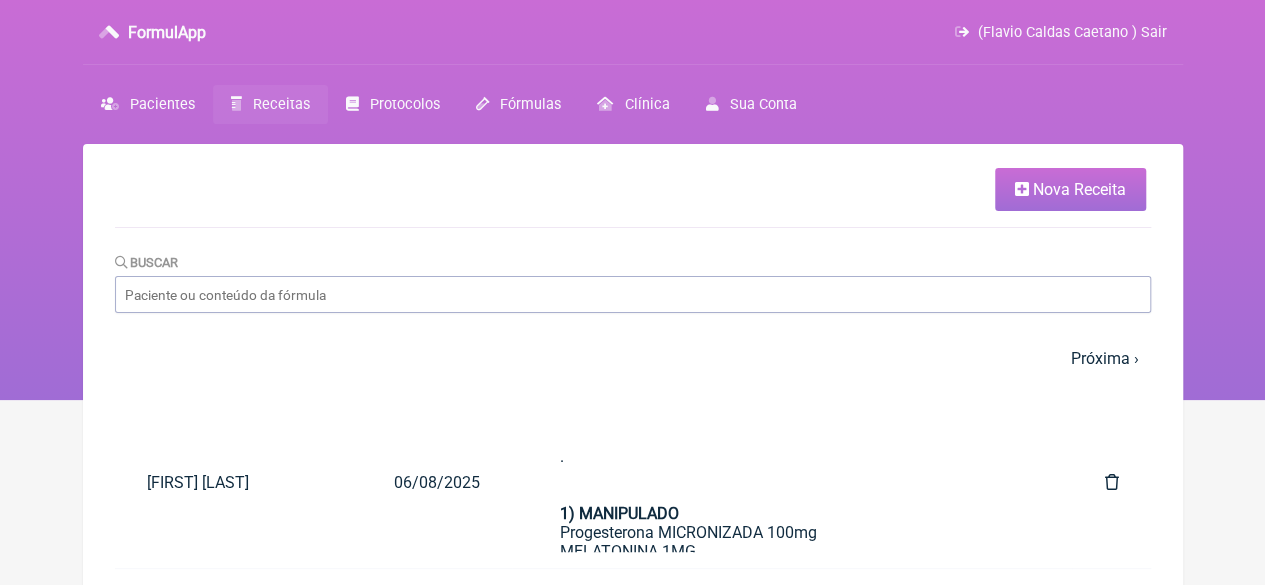 drag, startPoint x: 1041, startPoint y: 203, endPoint x: 1014, endPoint y: 206, distance: 27.166155 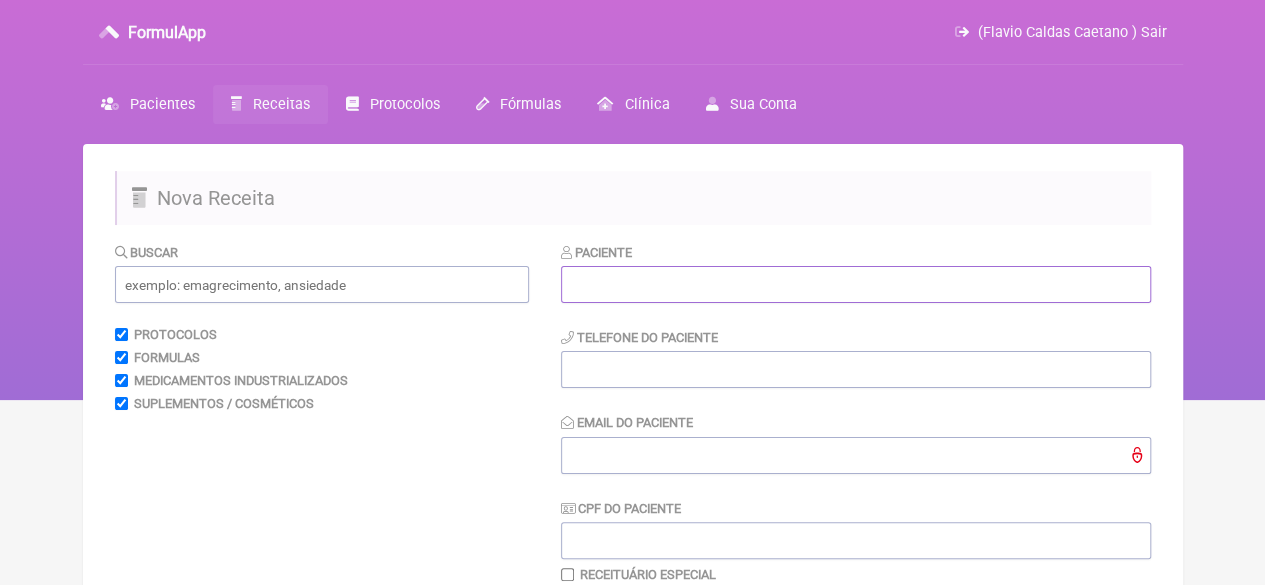 click at bounding box center (856, 284) 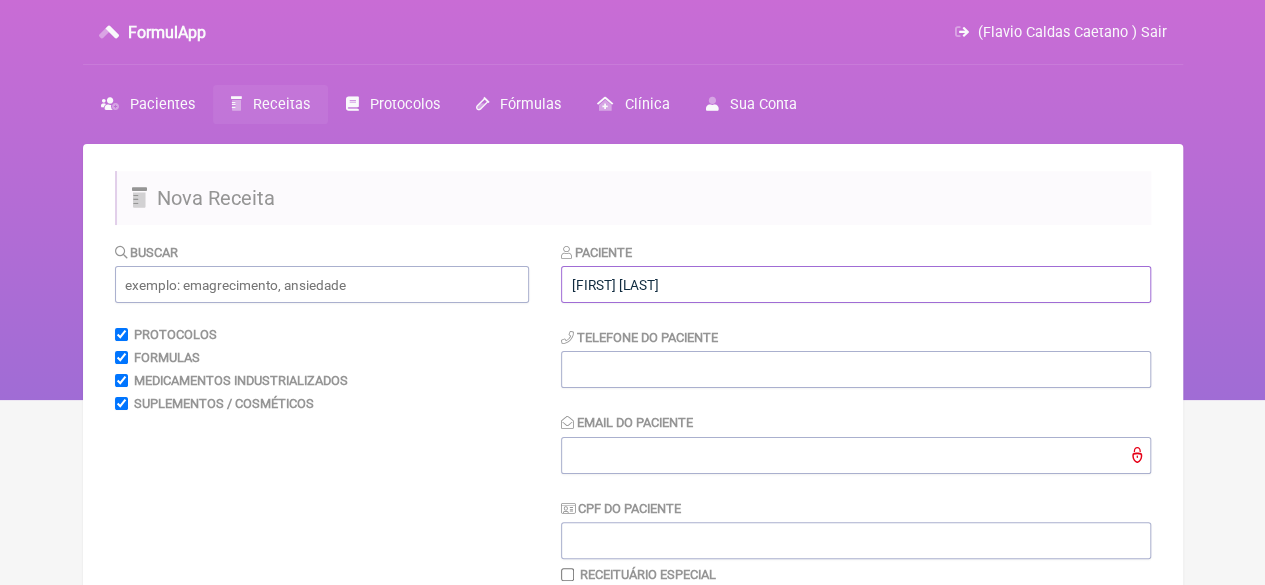 type on "[FIRST] [LAST]" 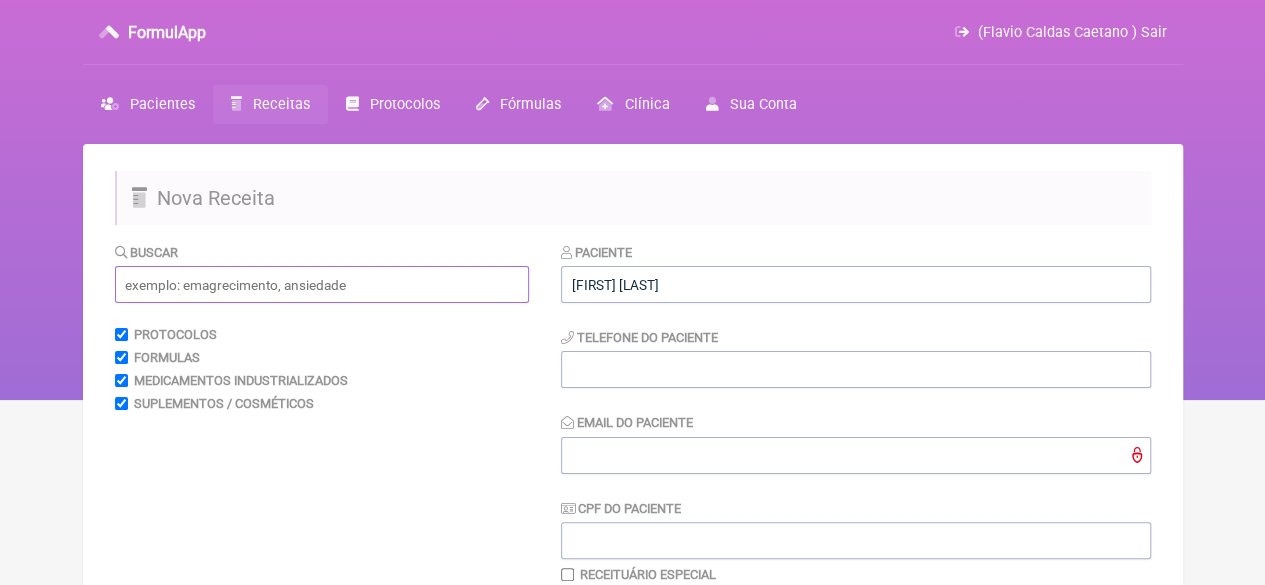 click at bounding box center [322, 284] 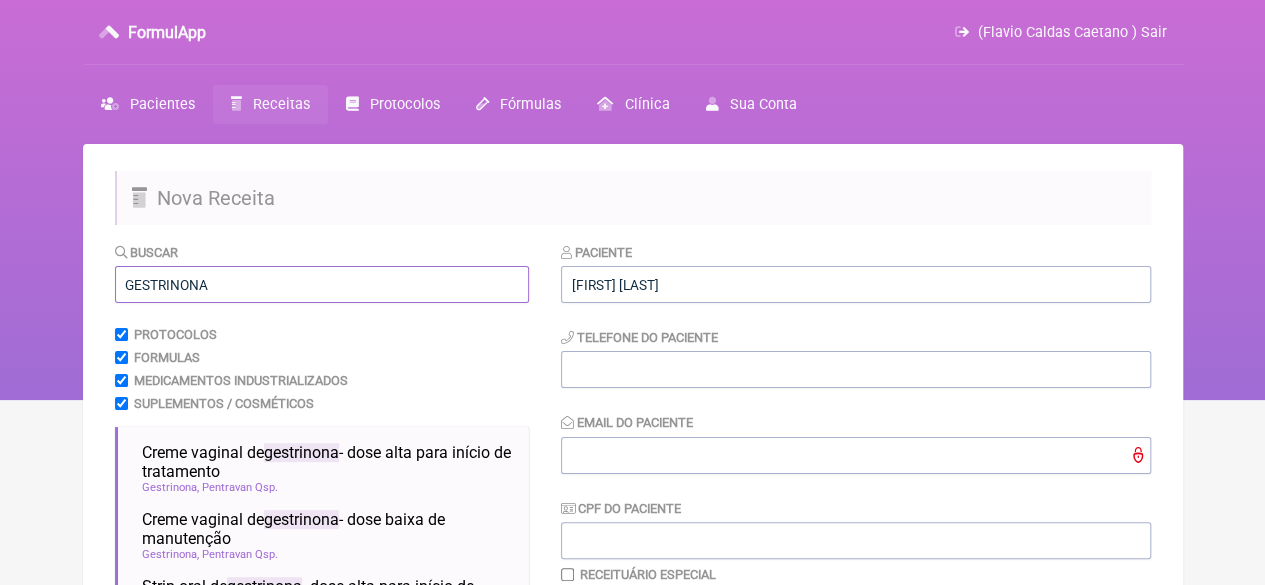 type on "GESTRINONA" 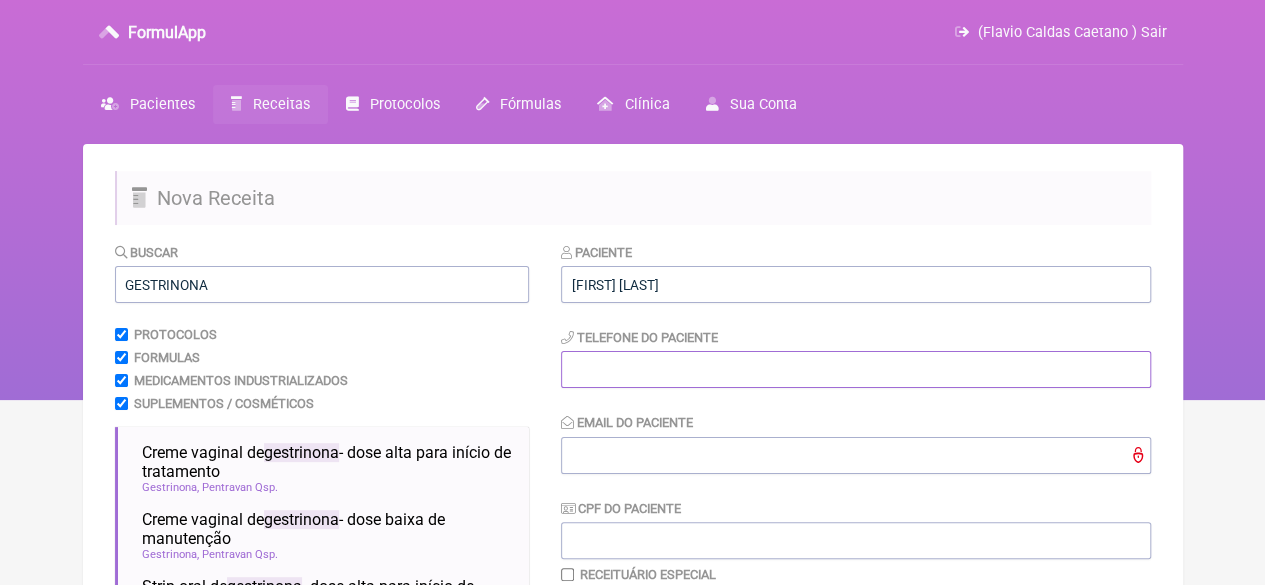 click at bounding box center (856, 369) 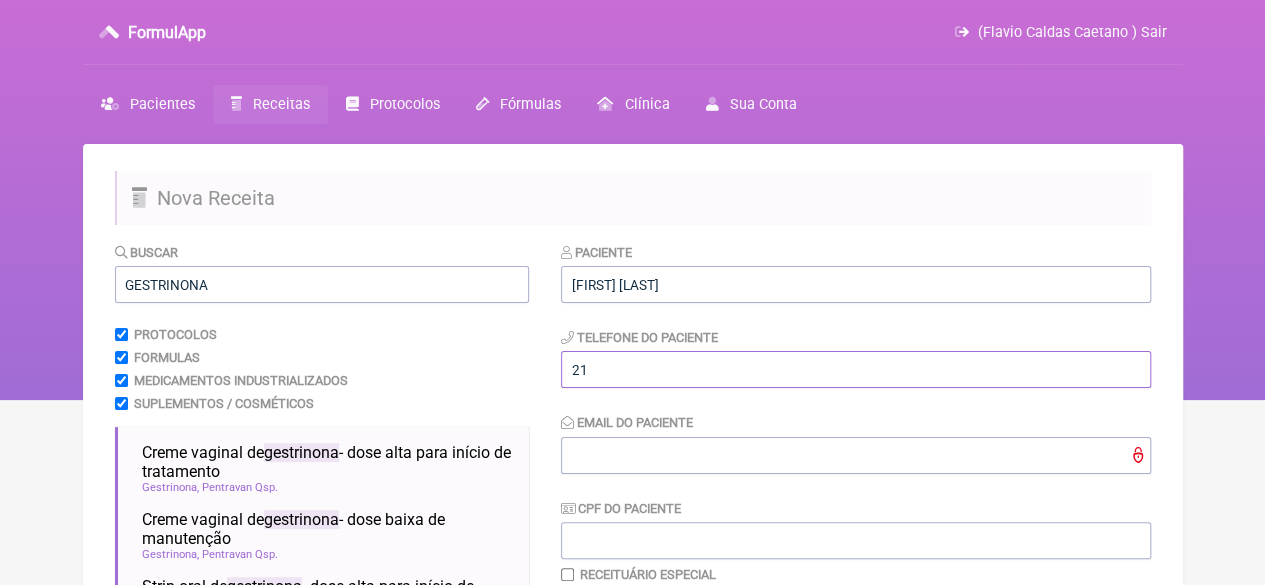 type on "21" 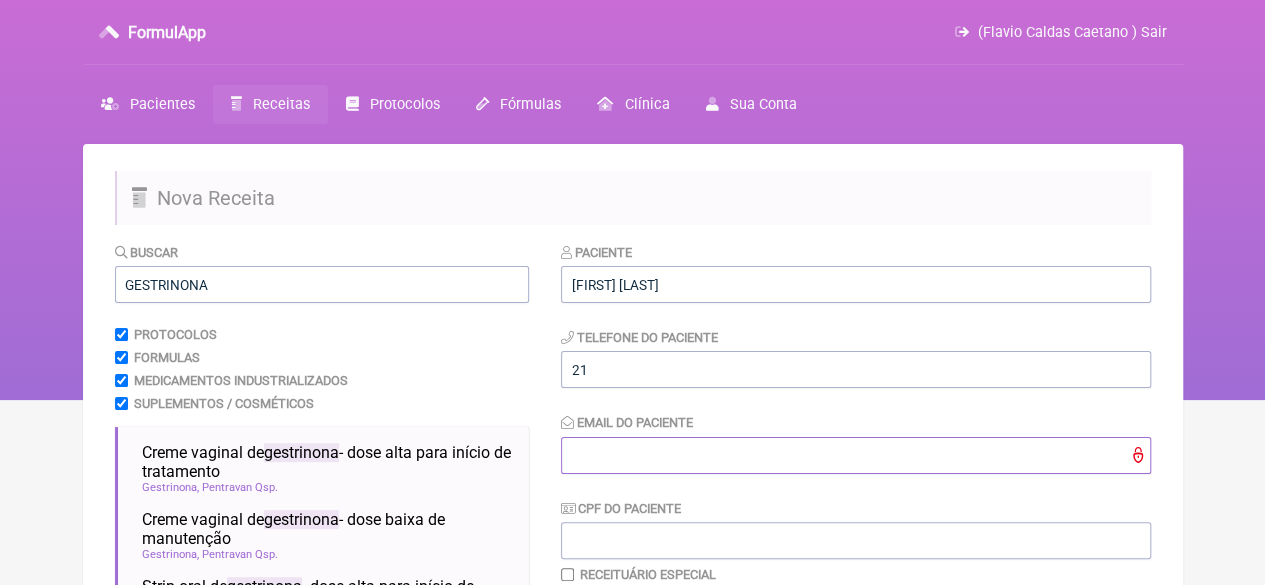 click on "Email do Paciente" at bounding box center [856, 455] 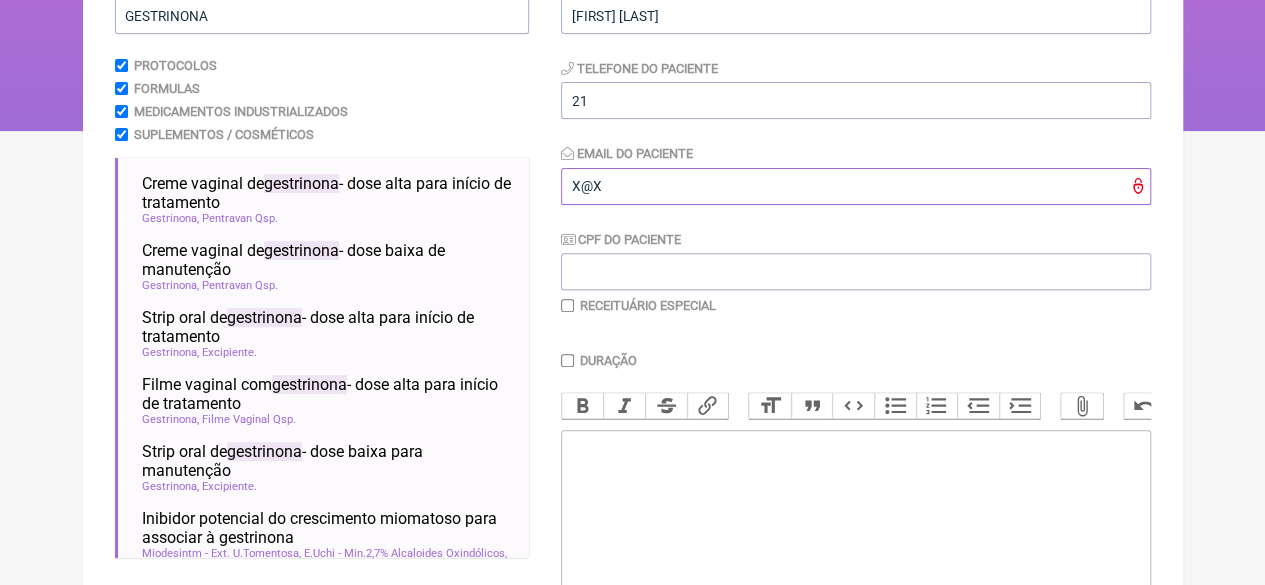 scroll, scrollTop: 300, scrollLeft: 0, axis: vertical 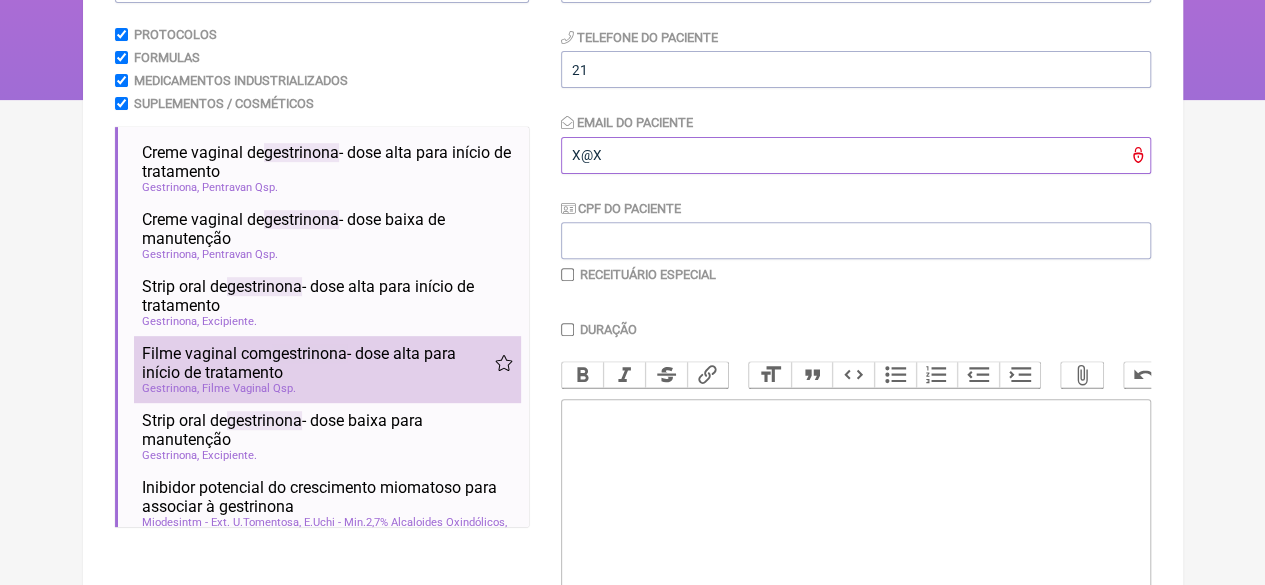 type on "X@X" 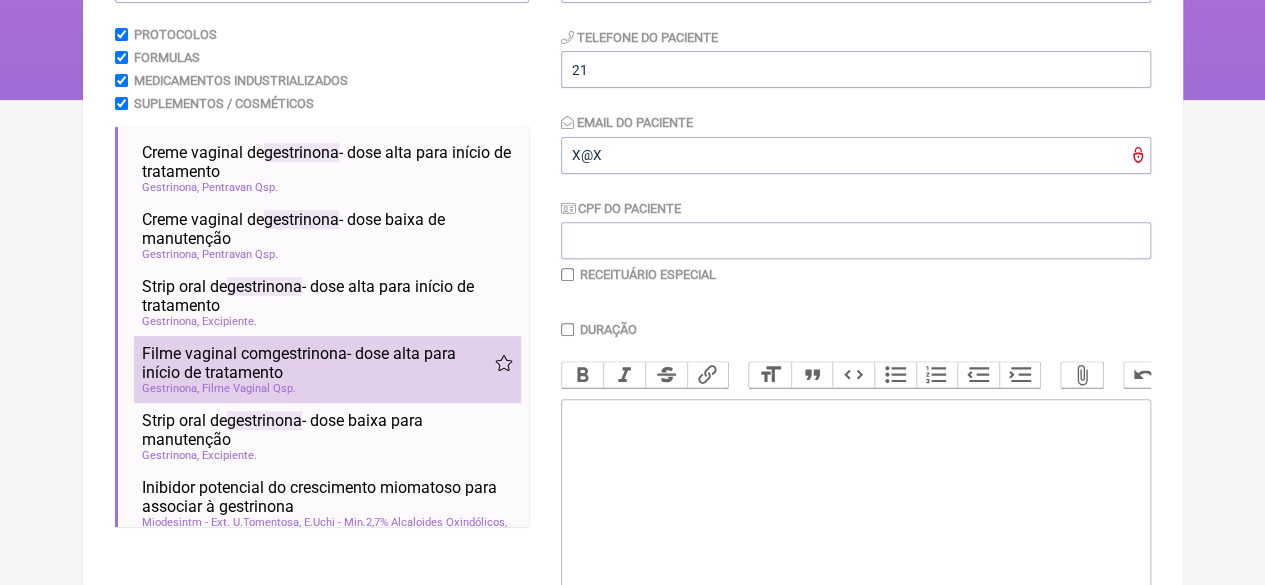 click on "Filme vaginal com  gestrinona  - dose alta para início de tratamento" at bounding box center [318, 363] 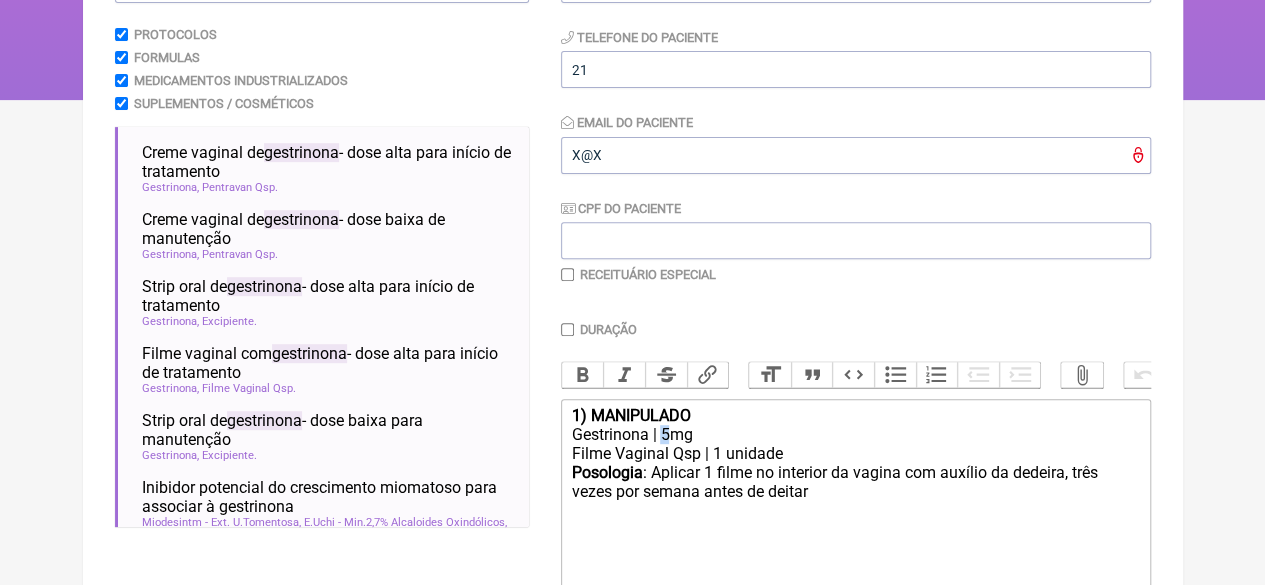 click on "Gestrinona | 5mg" 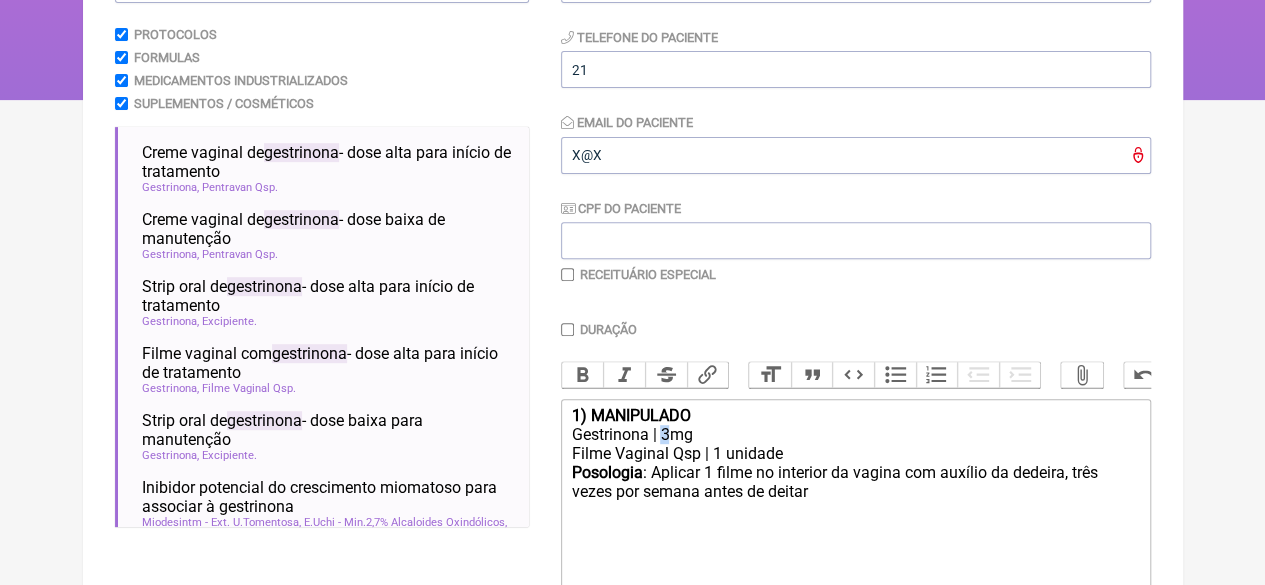 click on "Gestrinona | 3mg" 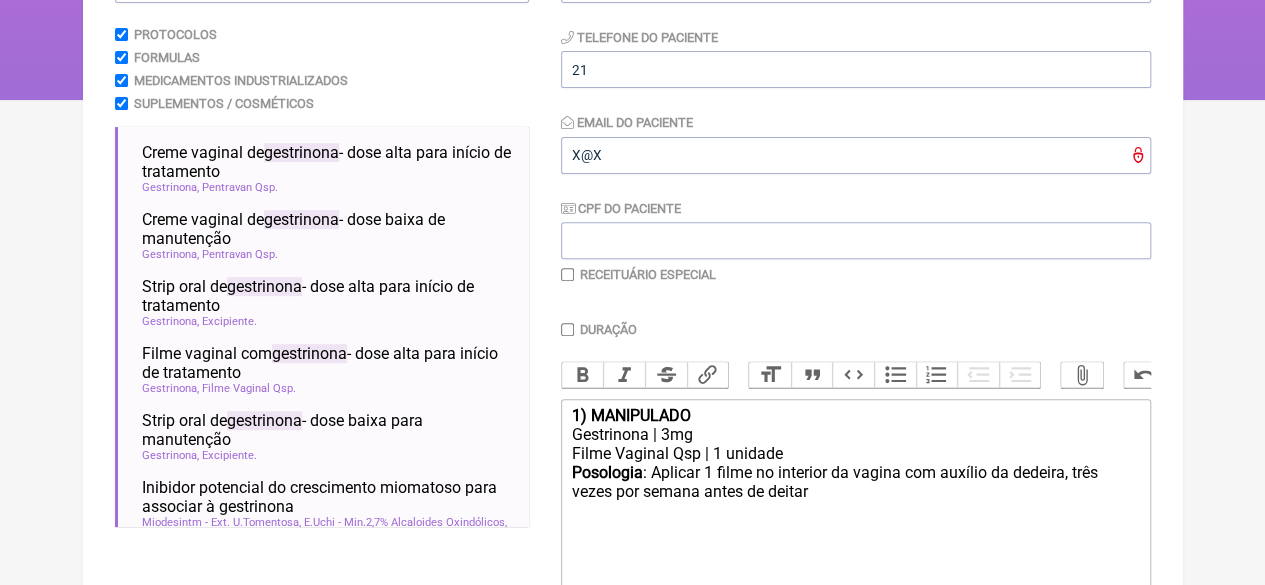 type on "<div><strong>1) MANIPULADO</strong></div><div>Gestrinona | 5mg</div><div>Filme Vaginal Qsp | 1 unidade</div><div><strong>Posologia</strong>: Aplicar 1 filme no interior da vagina com auxílio da dedeira, três vezes por semana antes de deitar ㅤ<br><br></div>" 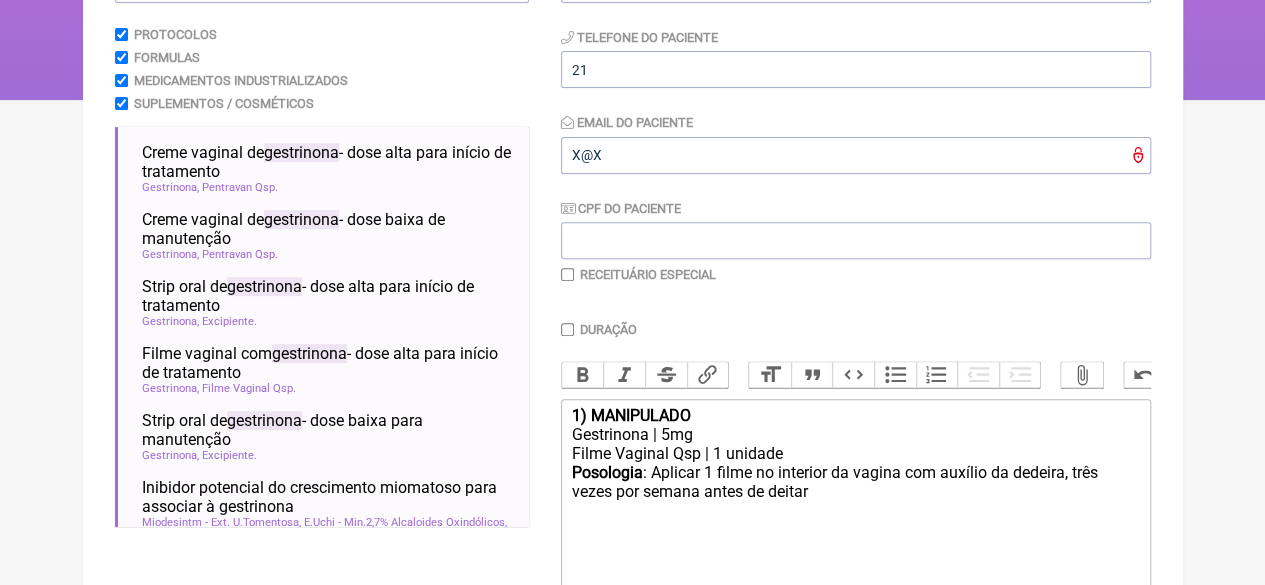click at bounding box center (567, 274) 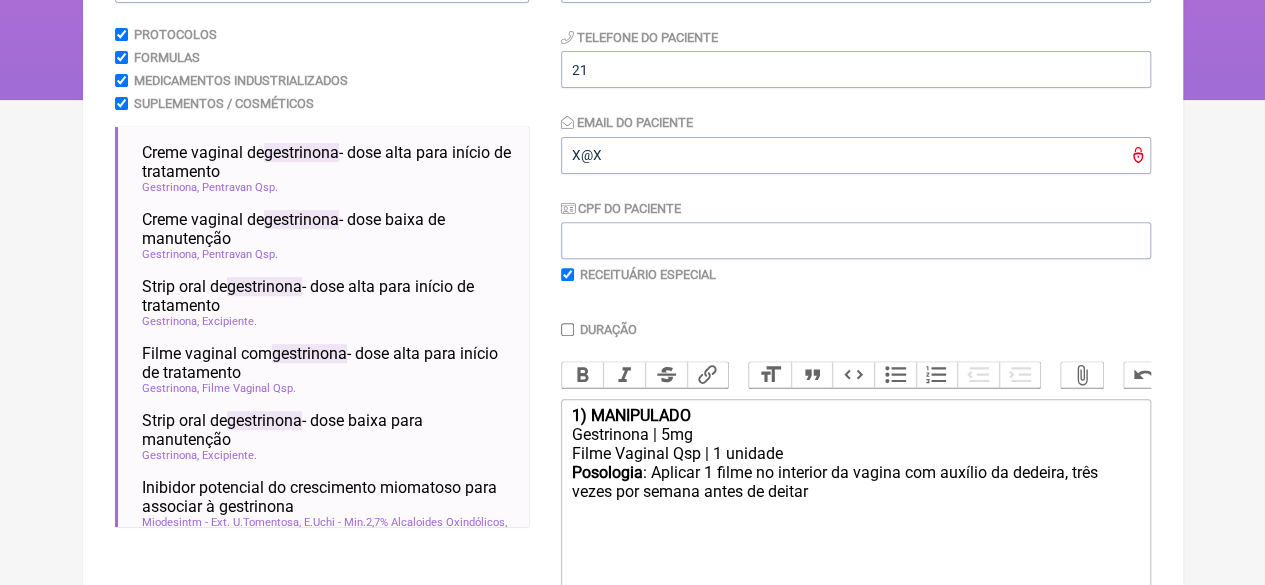 checkbox on "true" 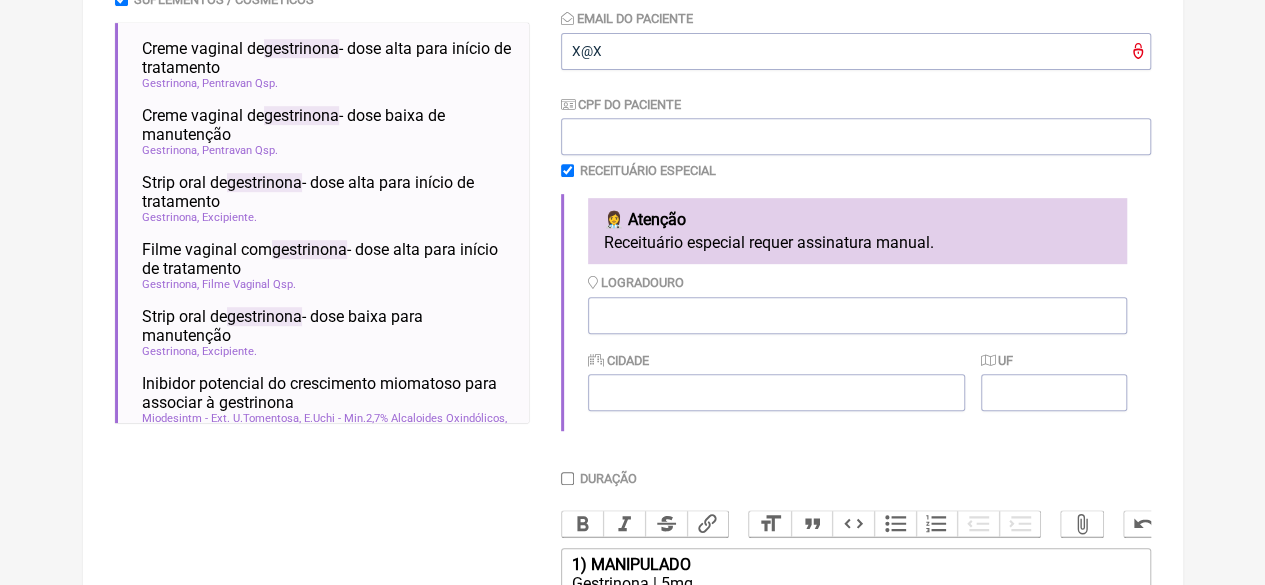 scroll, scrollTop: 700, scrollLeft: 0, axis: vertical 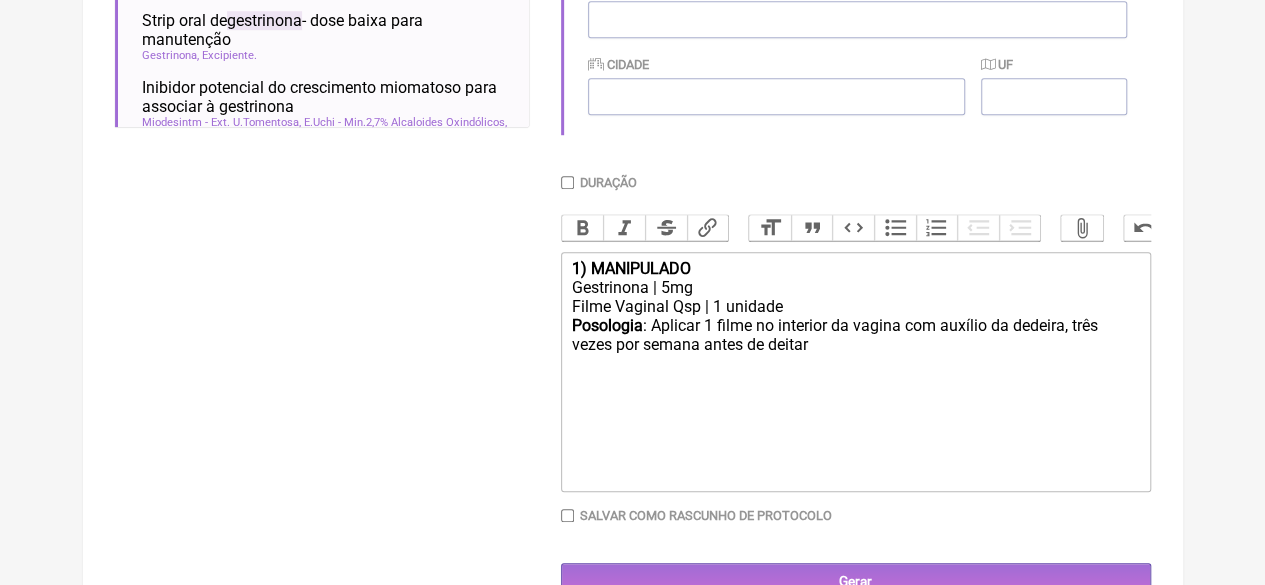 click on "Duração" at bounding box center (567, 182) 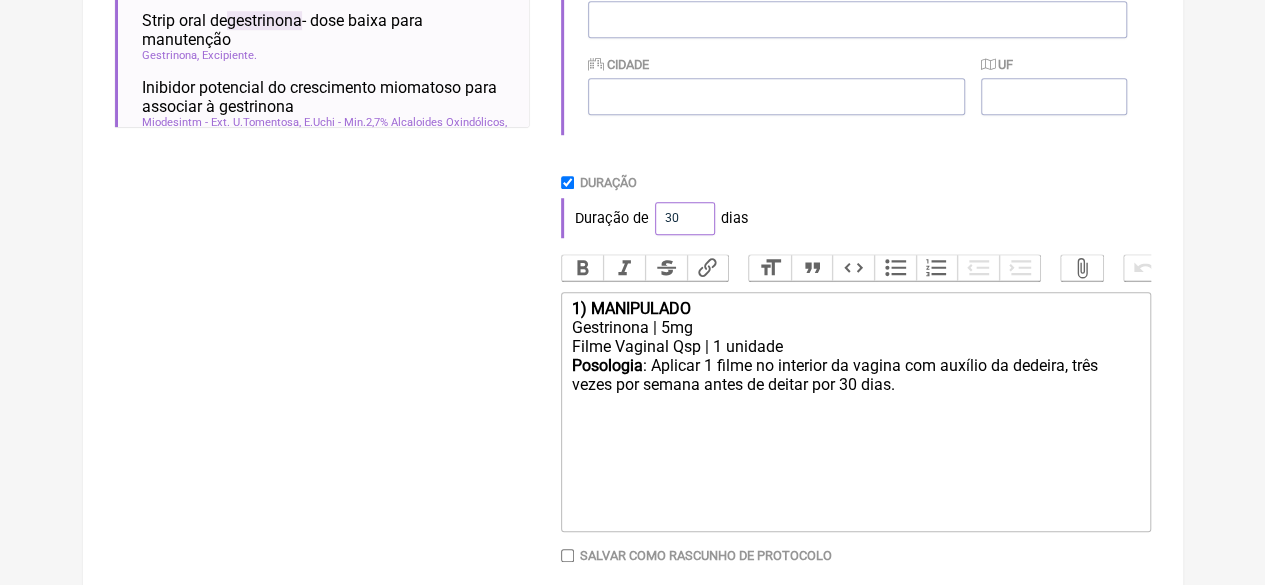 drag, startPoint x: 677, startPoint y: 217, endPoint x: 635, endPoint y: 219, distance: 42.047592 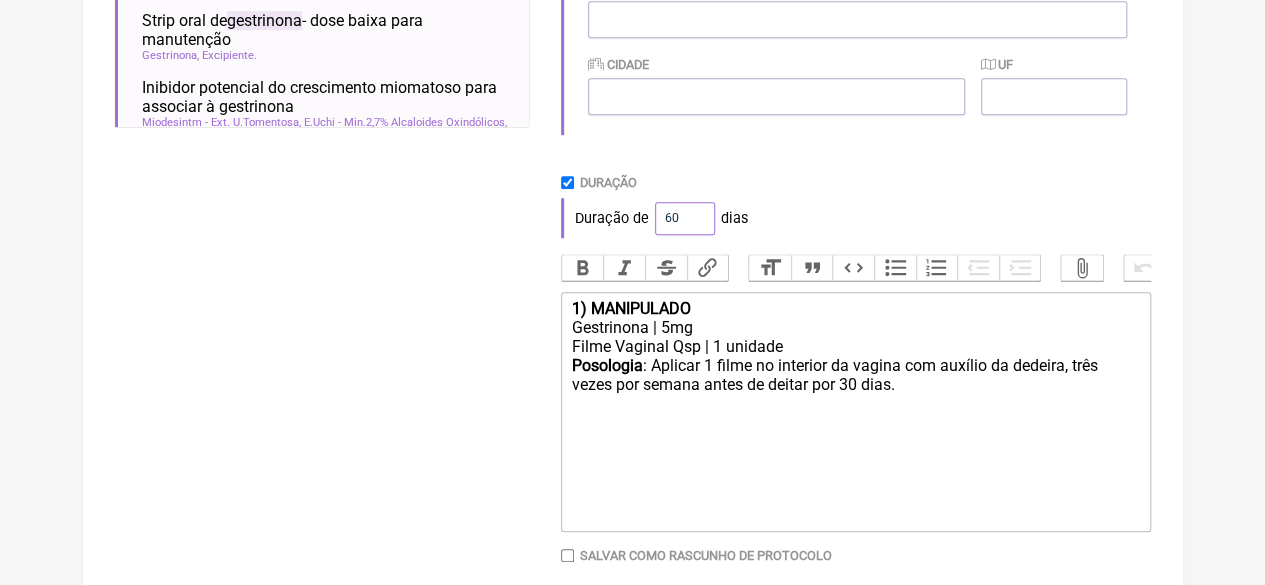 type on "60" 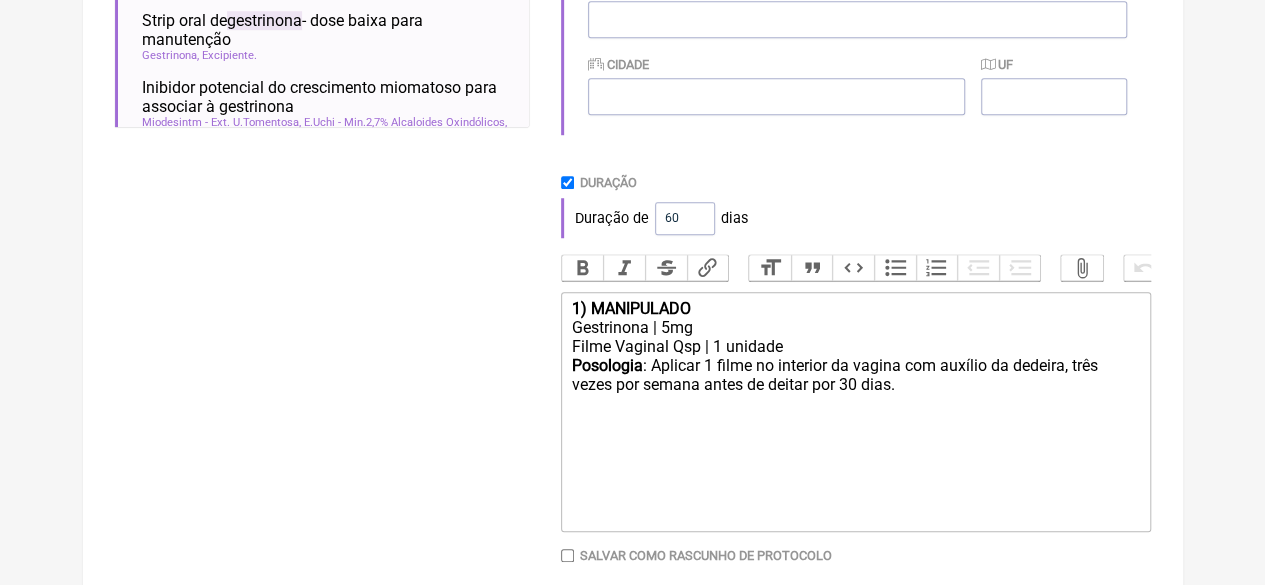 click on "Duração de
60
dias" at bounding box center [856, 218] 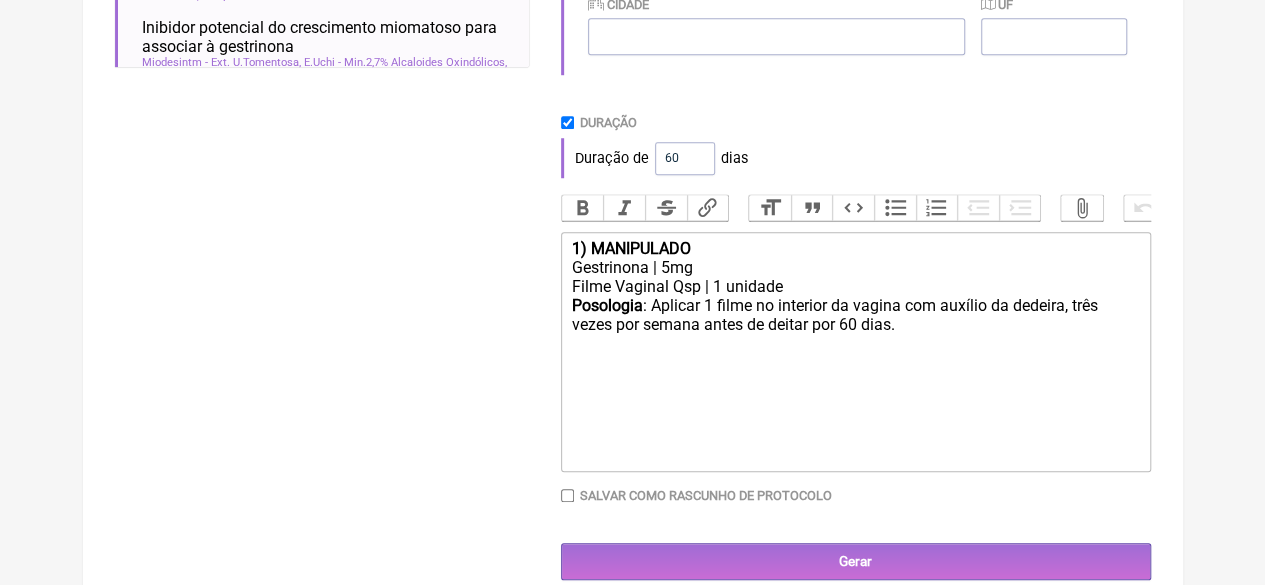 scroll, scrollTop: 806, scrollLeft: 0, axis: vertical 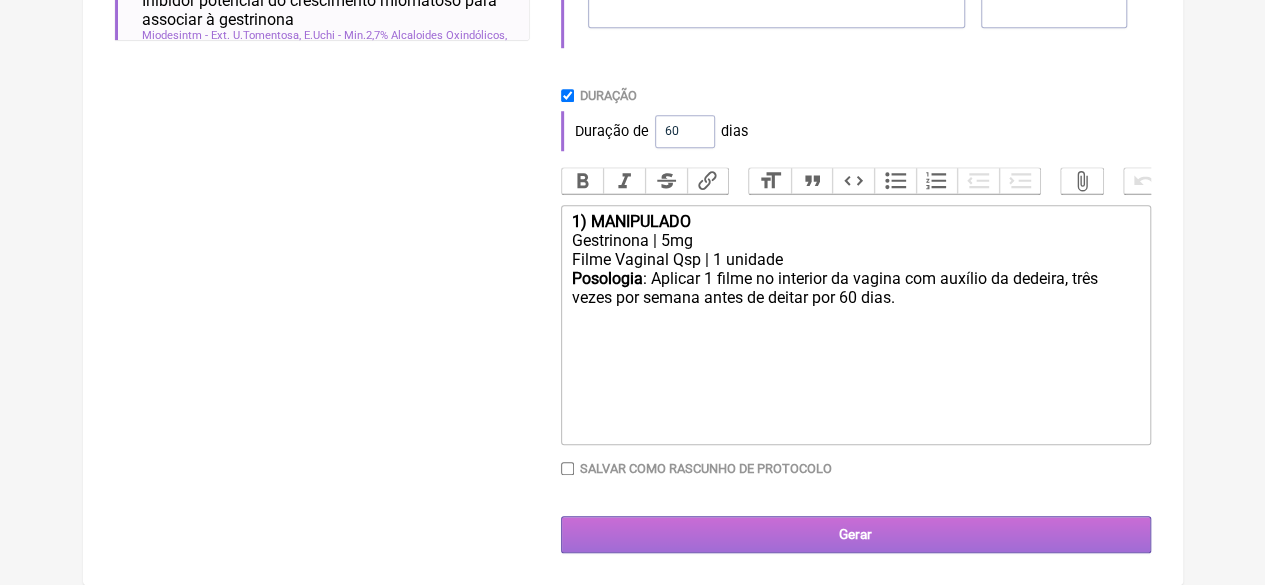 click on "Gerar" at bounding box center [856, 534] 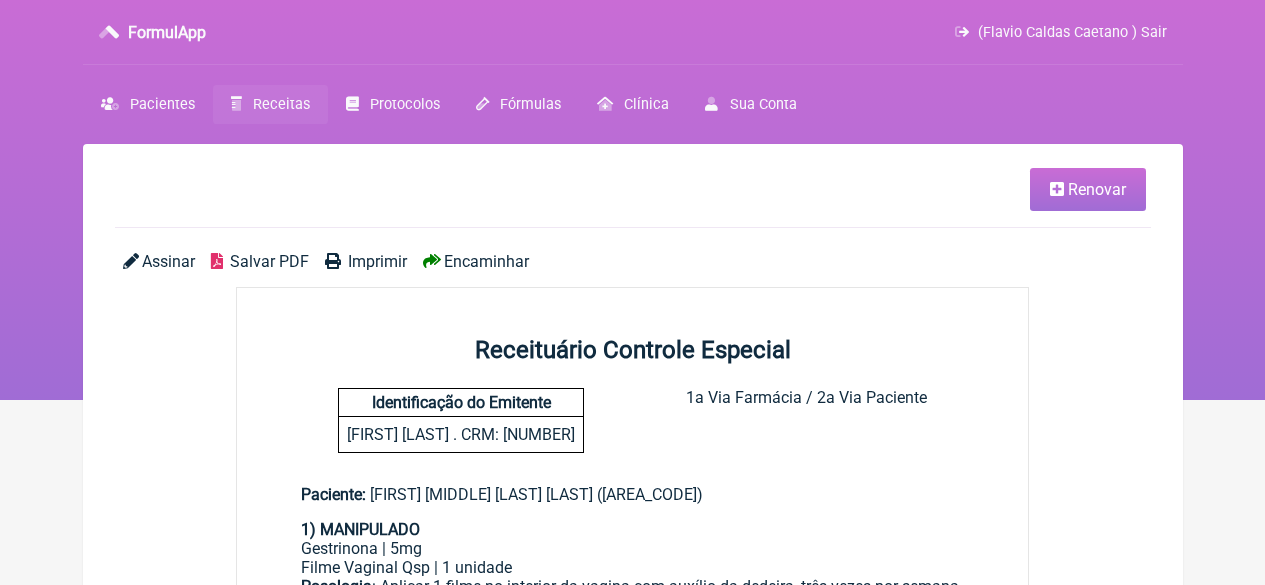 scroll, scrollTop: 0, scrollLeft: 0, axis: both 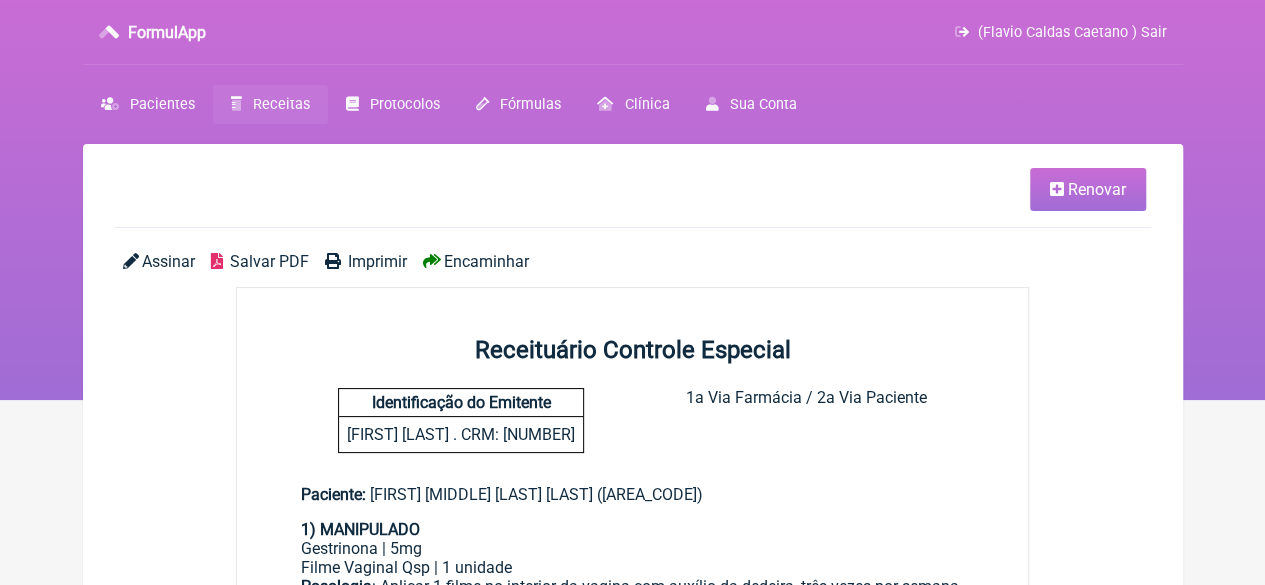 click on "Imprimir" at bounding box center [366, 261] 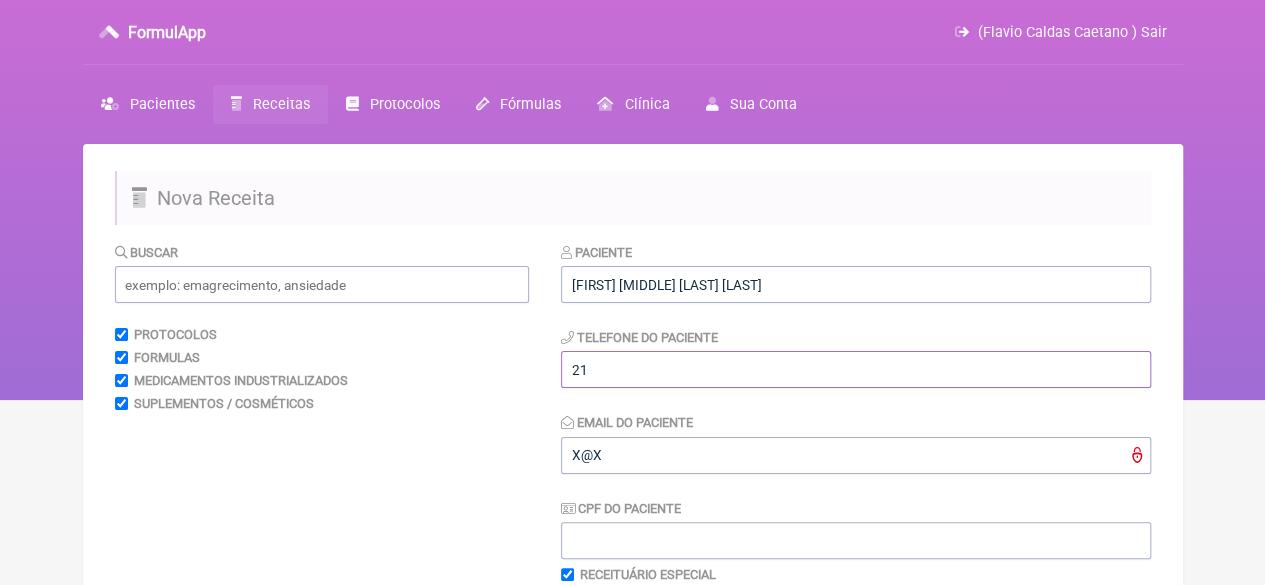 click on "21" at bounding box center [856, 369] 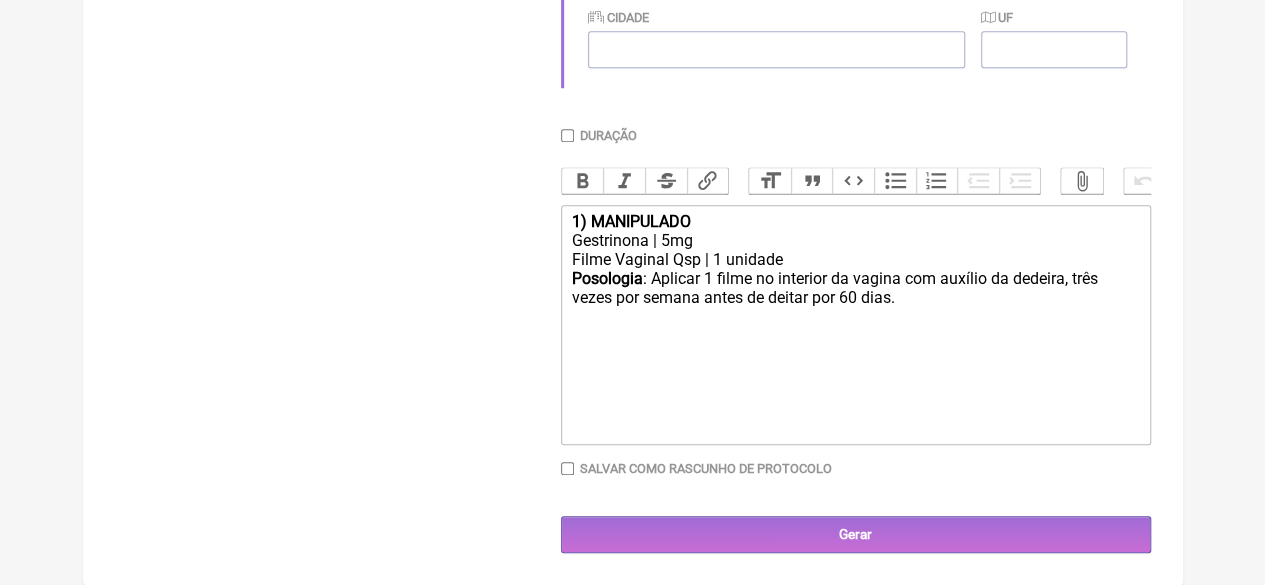 scroll, scrollTop: 766, scrollLeft: 0, axis: vertical 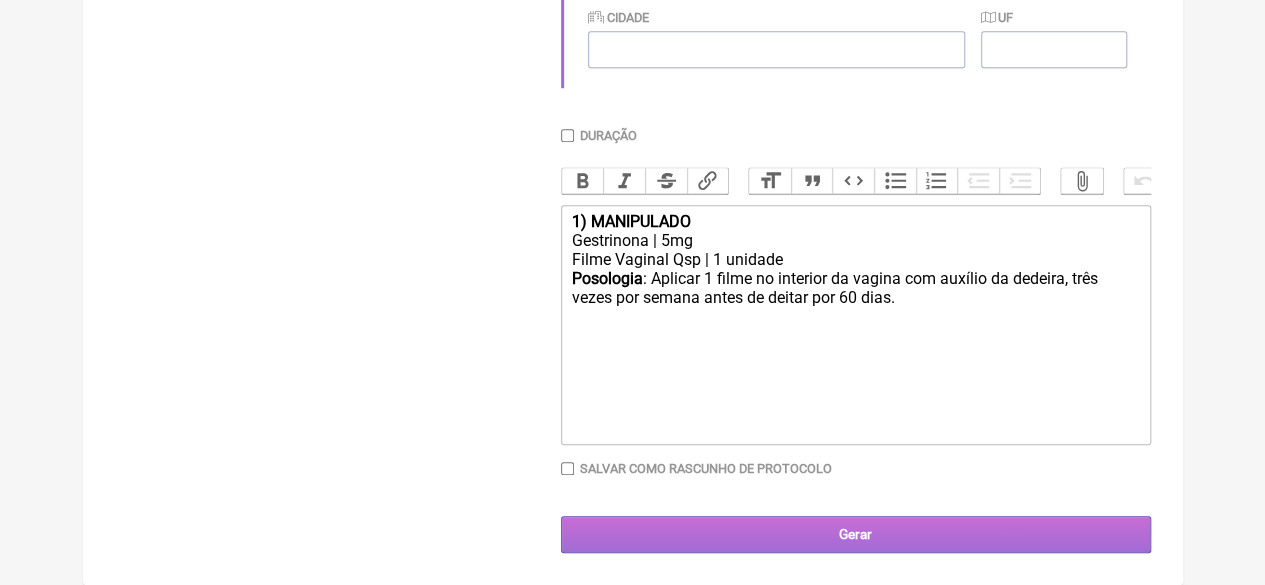 type on "21996802103" 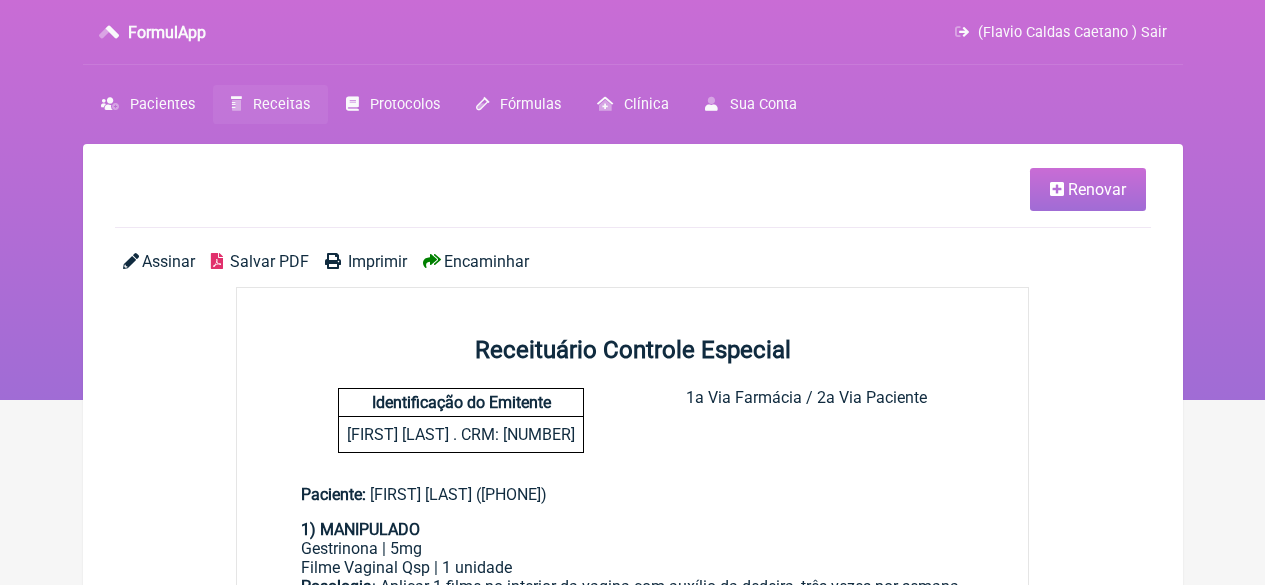 scroll, scrollTop: 0, scrollLeft: 0, axis: both 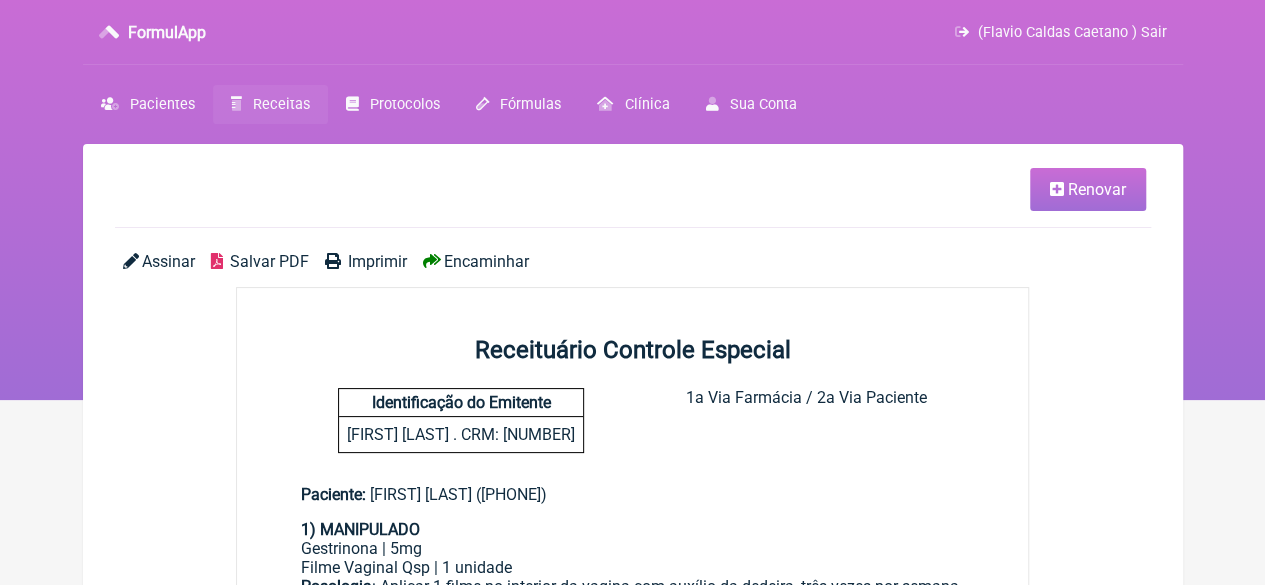 click on "Imprimir" at bounding box center (377, 261) 